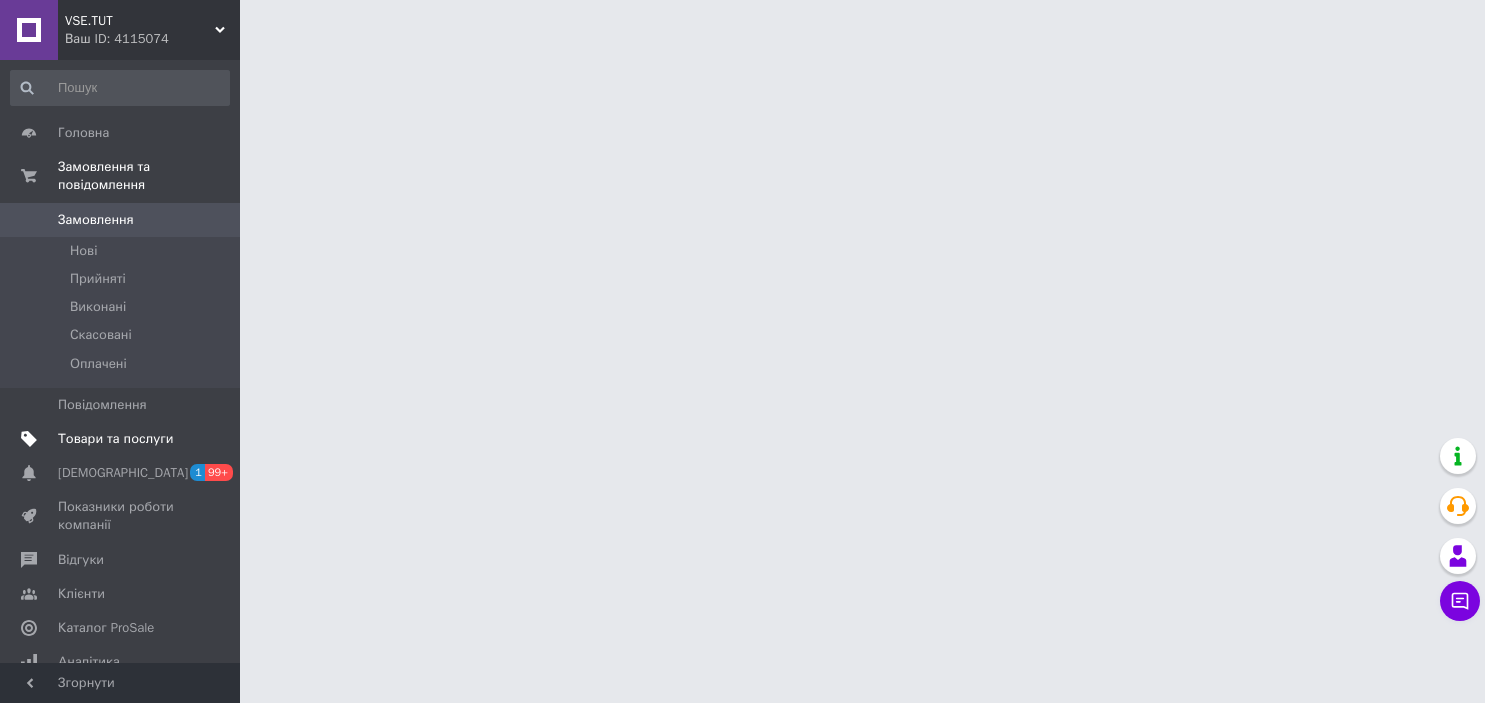 scroll, scrollTop: 0, scrollLeft: 0, axis: both 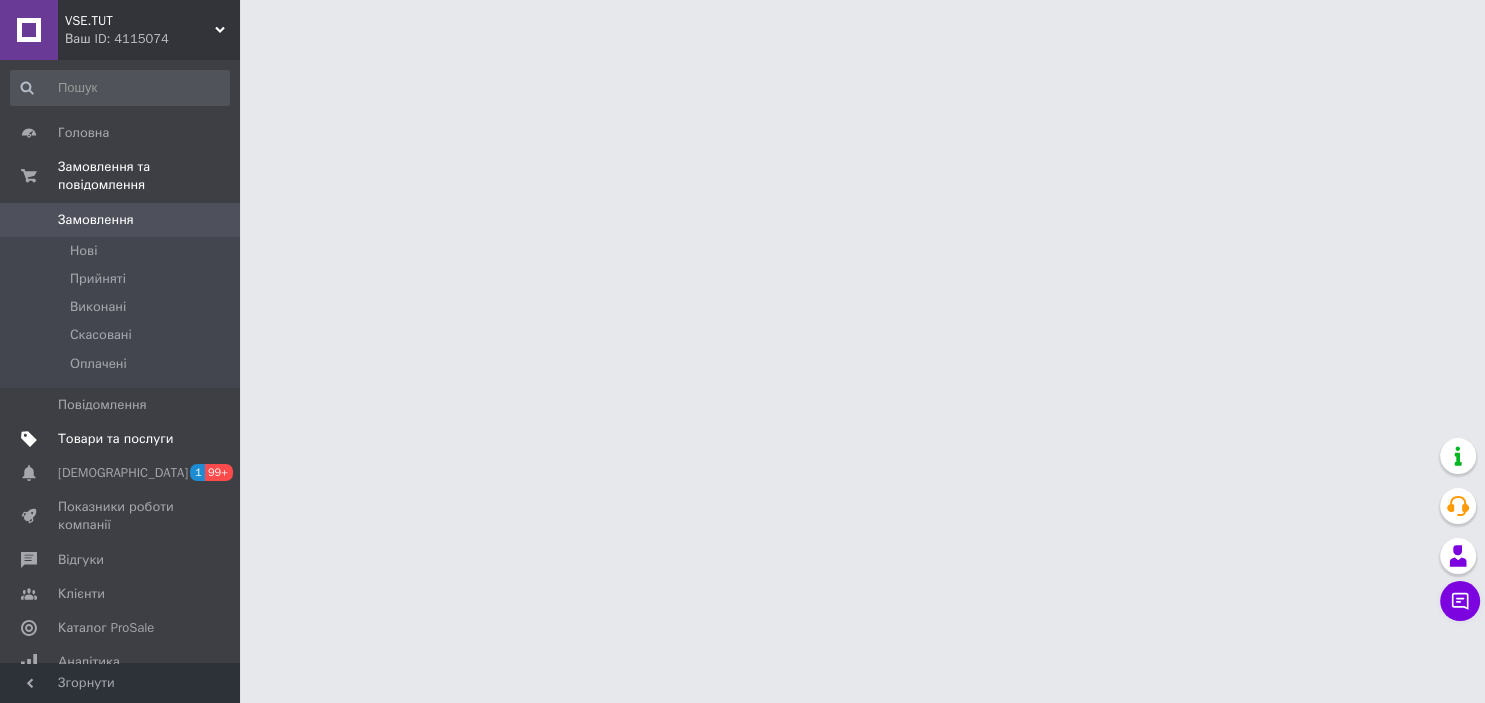 click on "Товари та послуги" at bounding box center [115, 439] 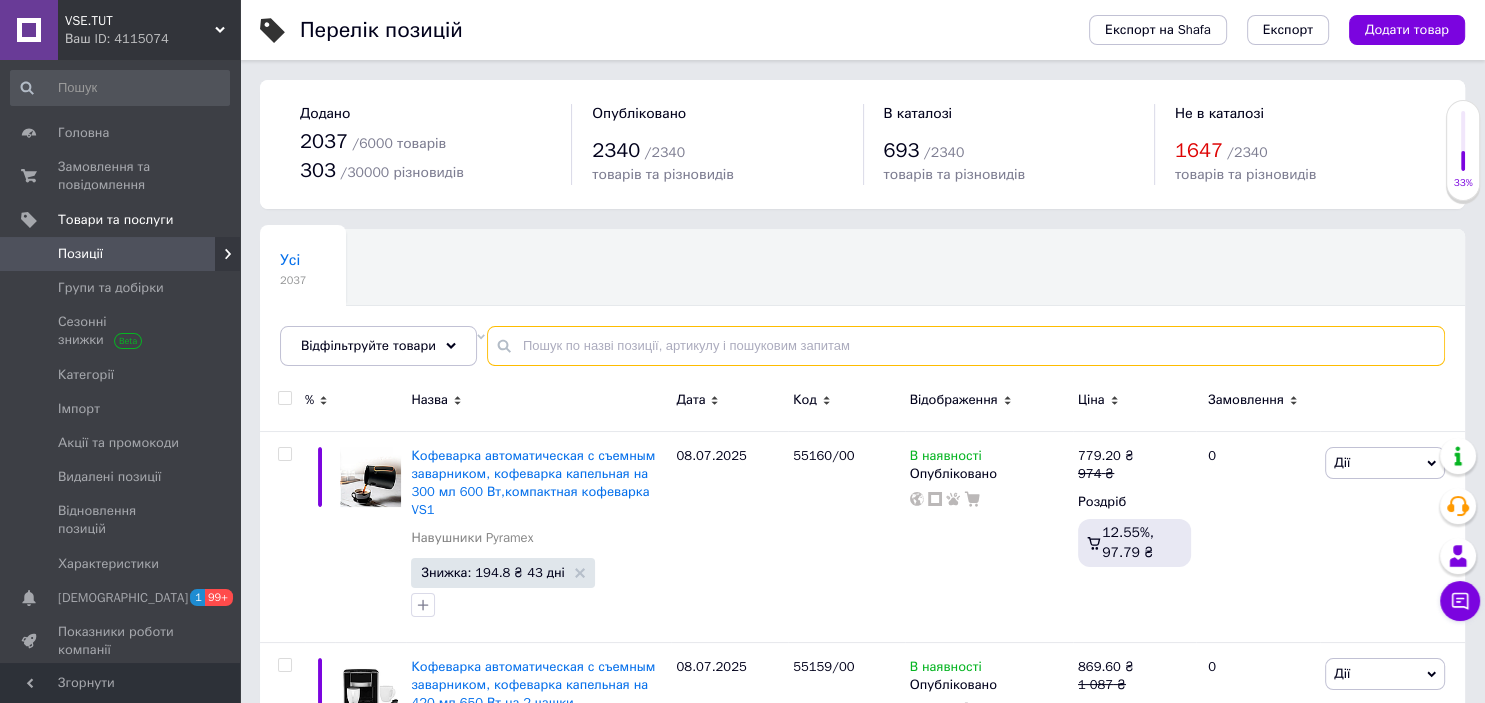 click at bounding box center (966, 346) 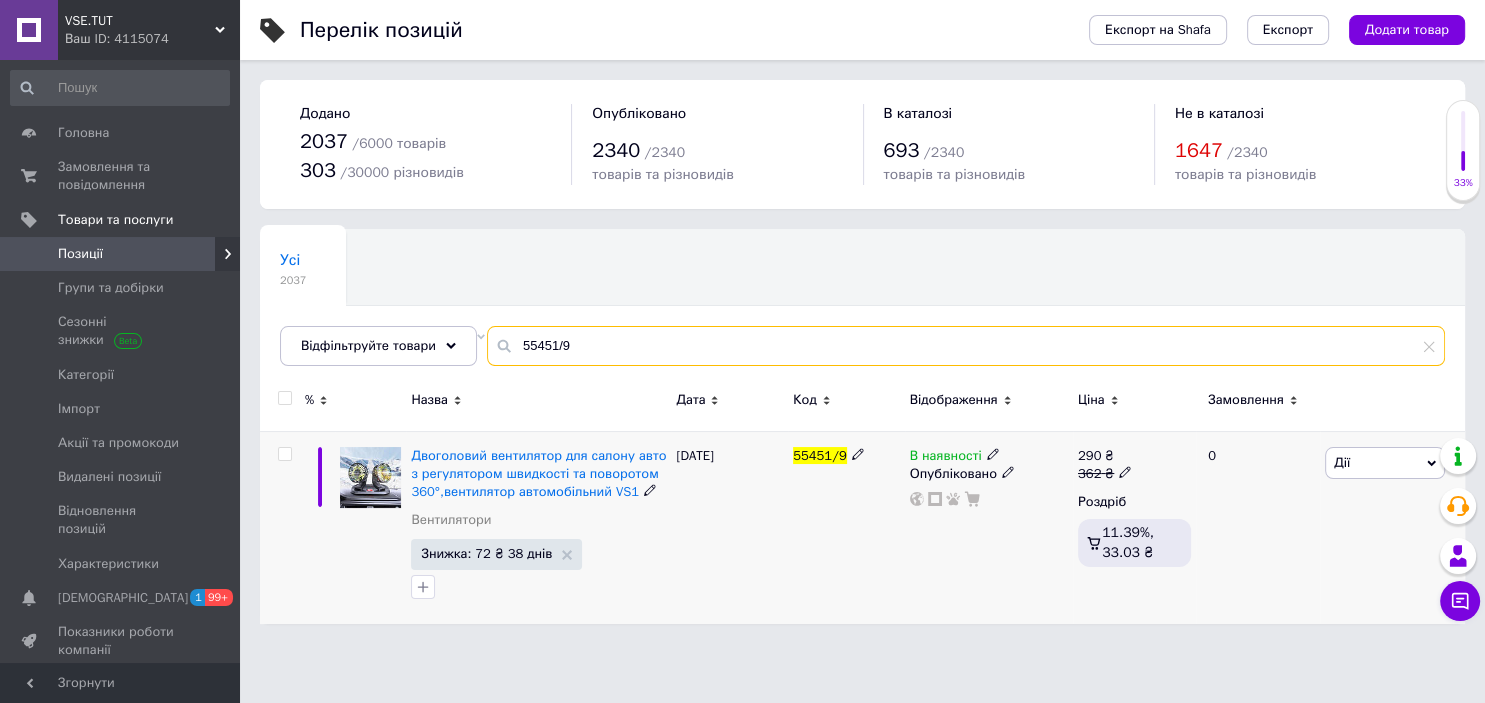 type on "55451/9" 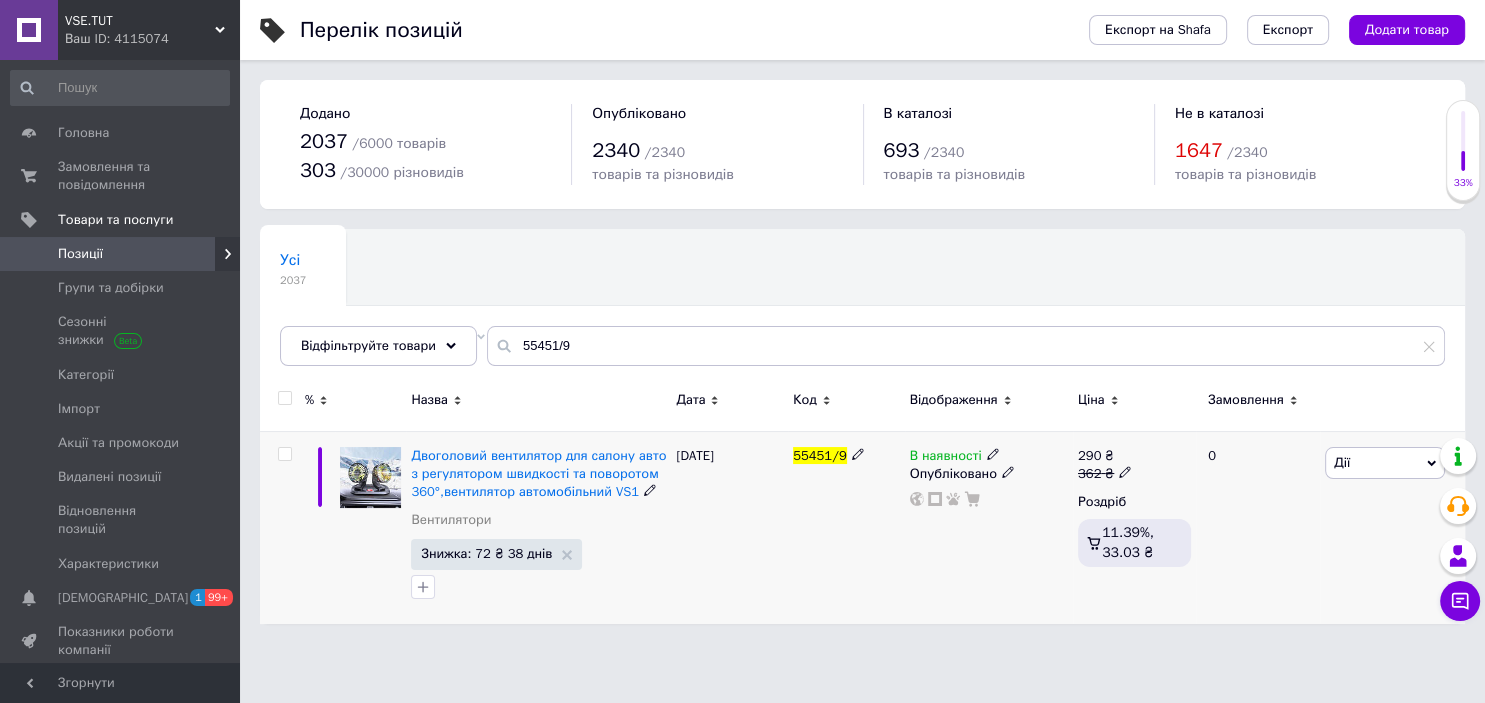click on "290   ₴ 362   ₴" at bounding box center (1134, 465) 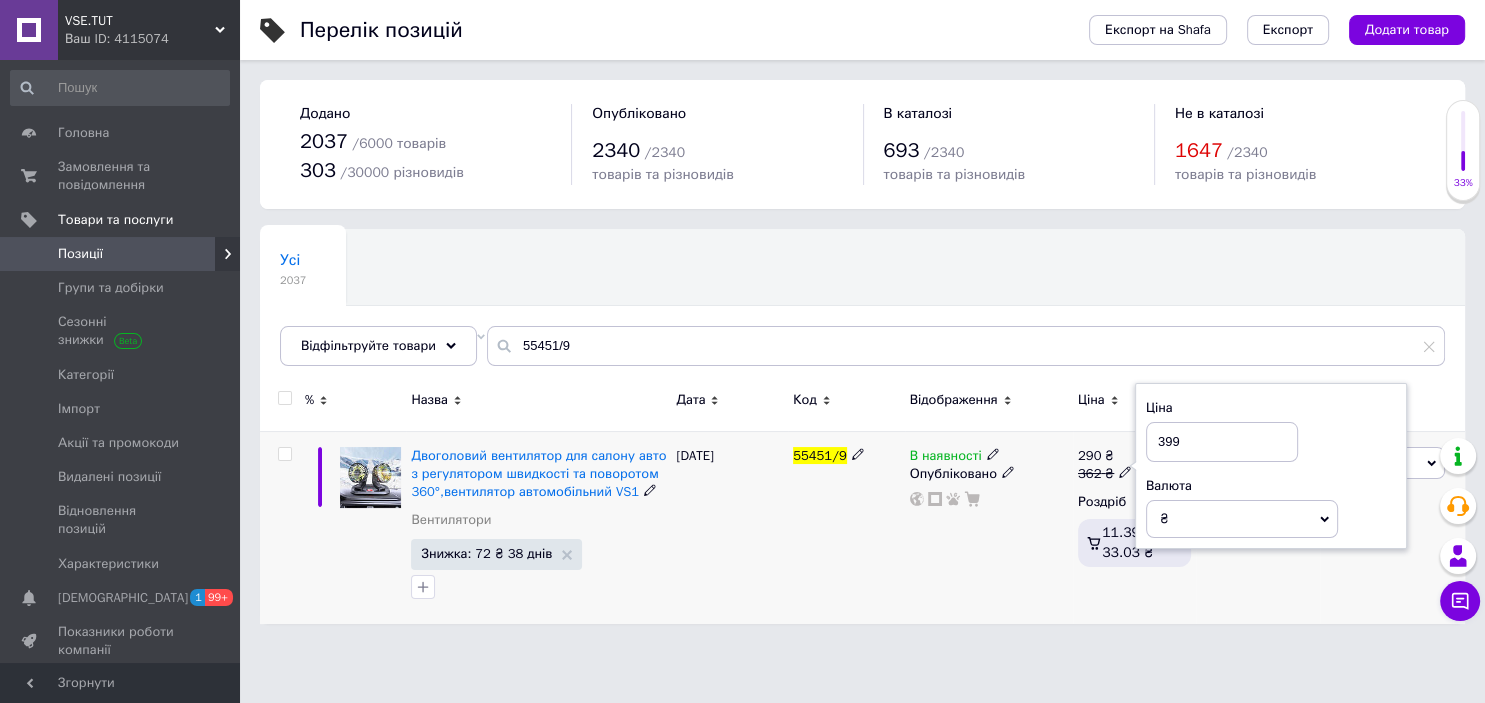 type on "399" 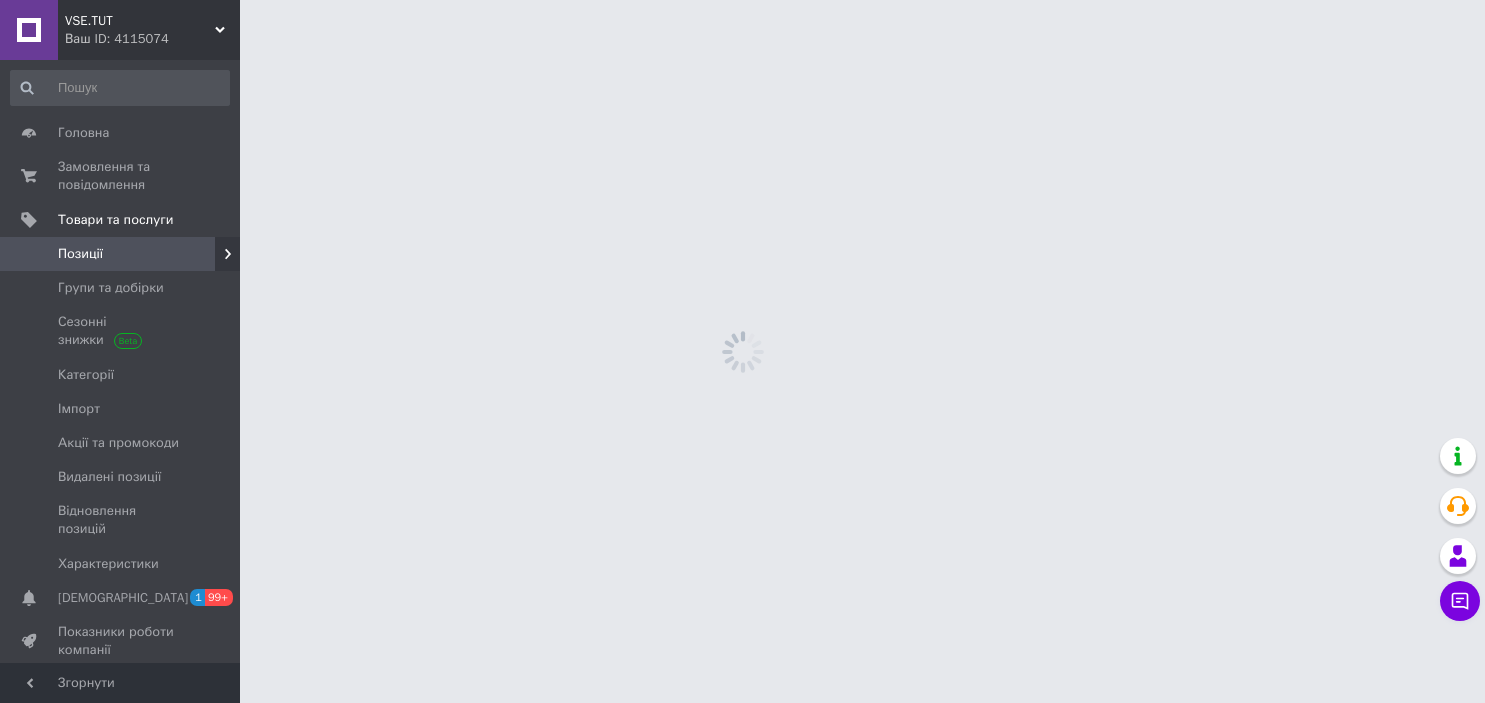 scroll, scrollTop: 0, scrollLeft: 0, axis: both 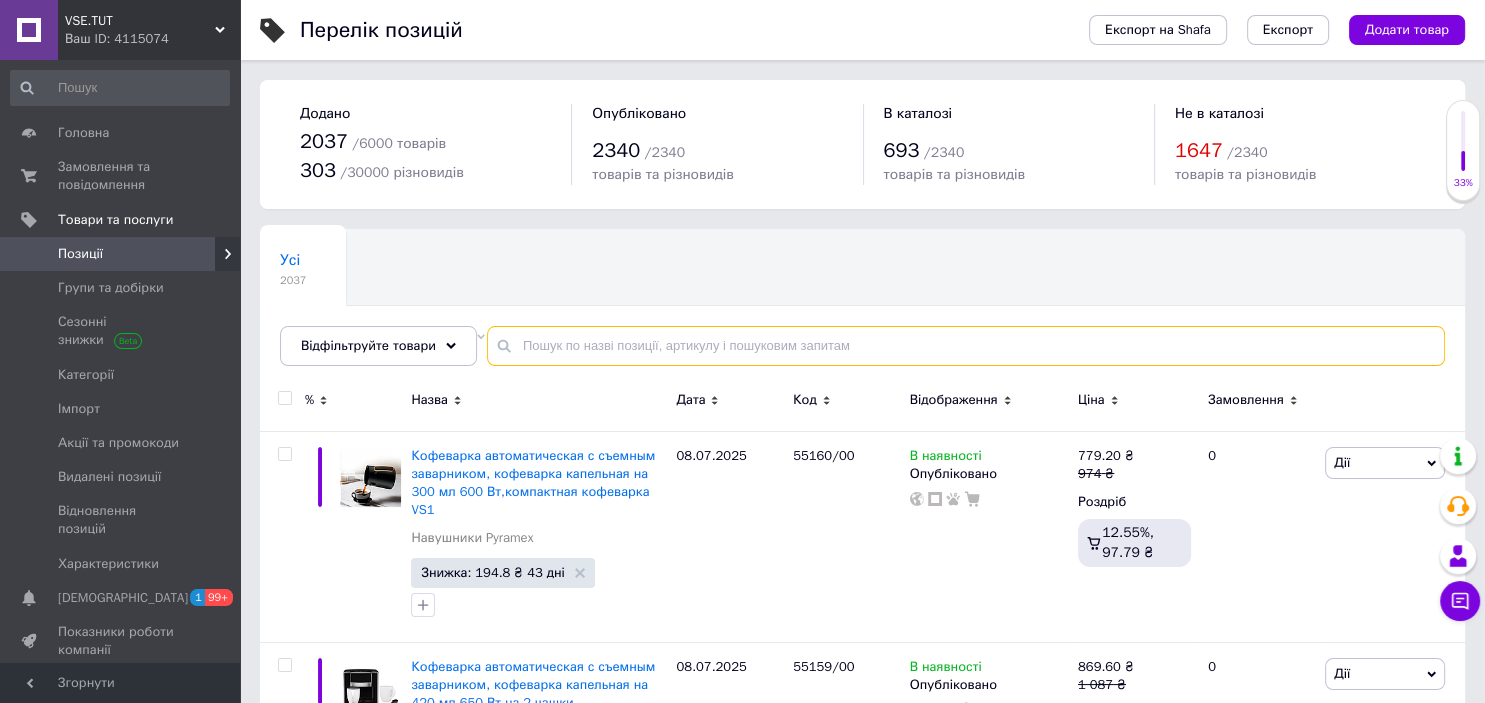 click at bounding box center [966, 346] 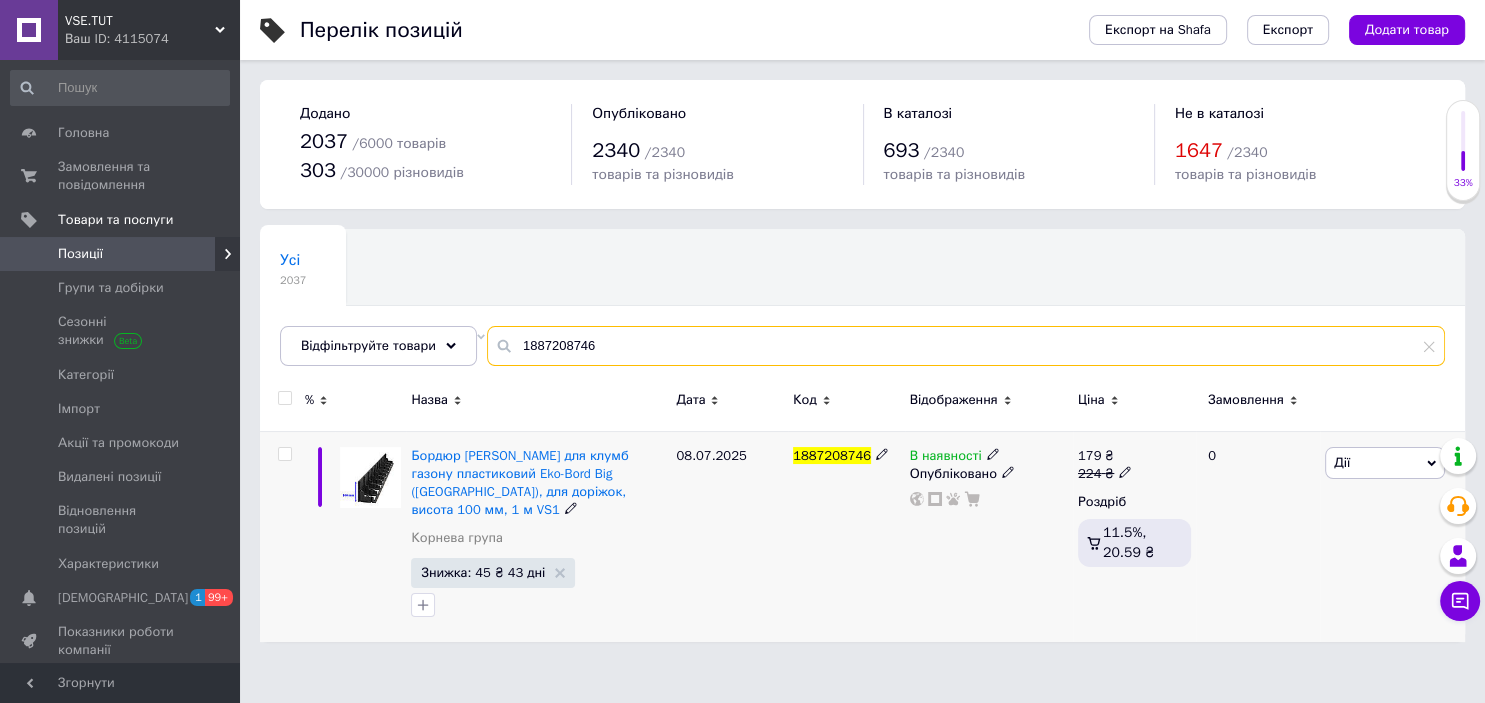 type on "1887208746" 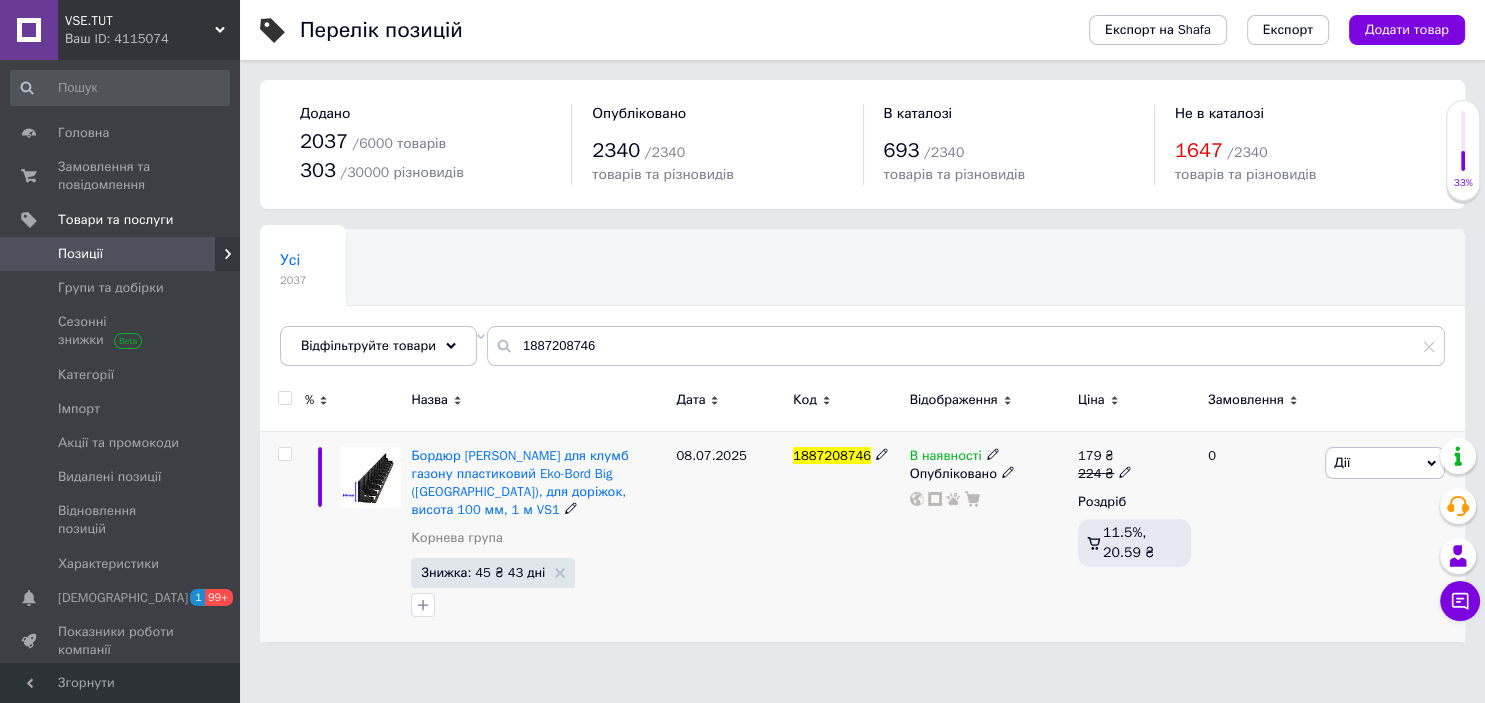 click on "В наявності" at bounding box center [946, 458] 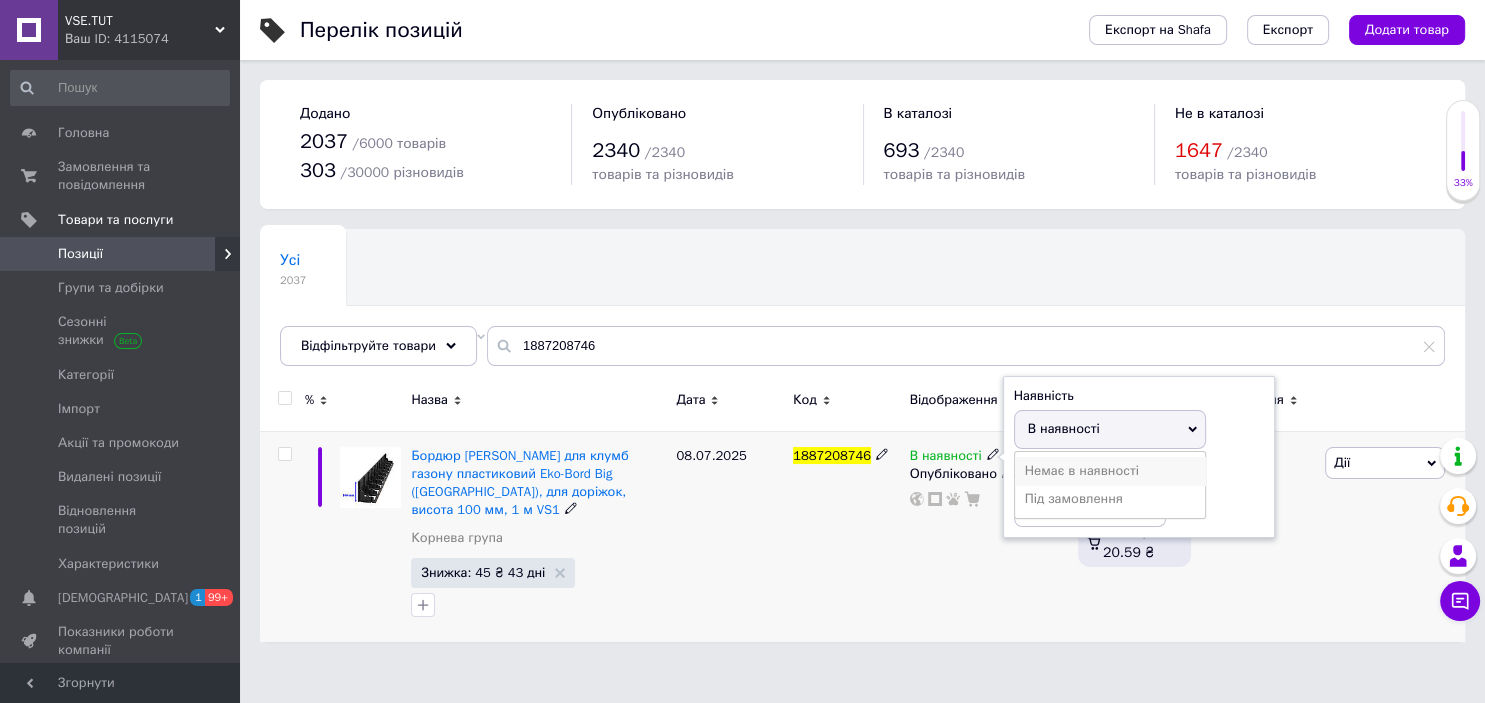 click on "Немає в наявності" at bounding box center [1110, 471] 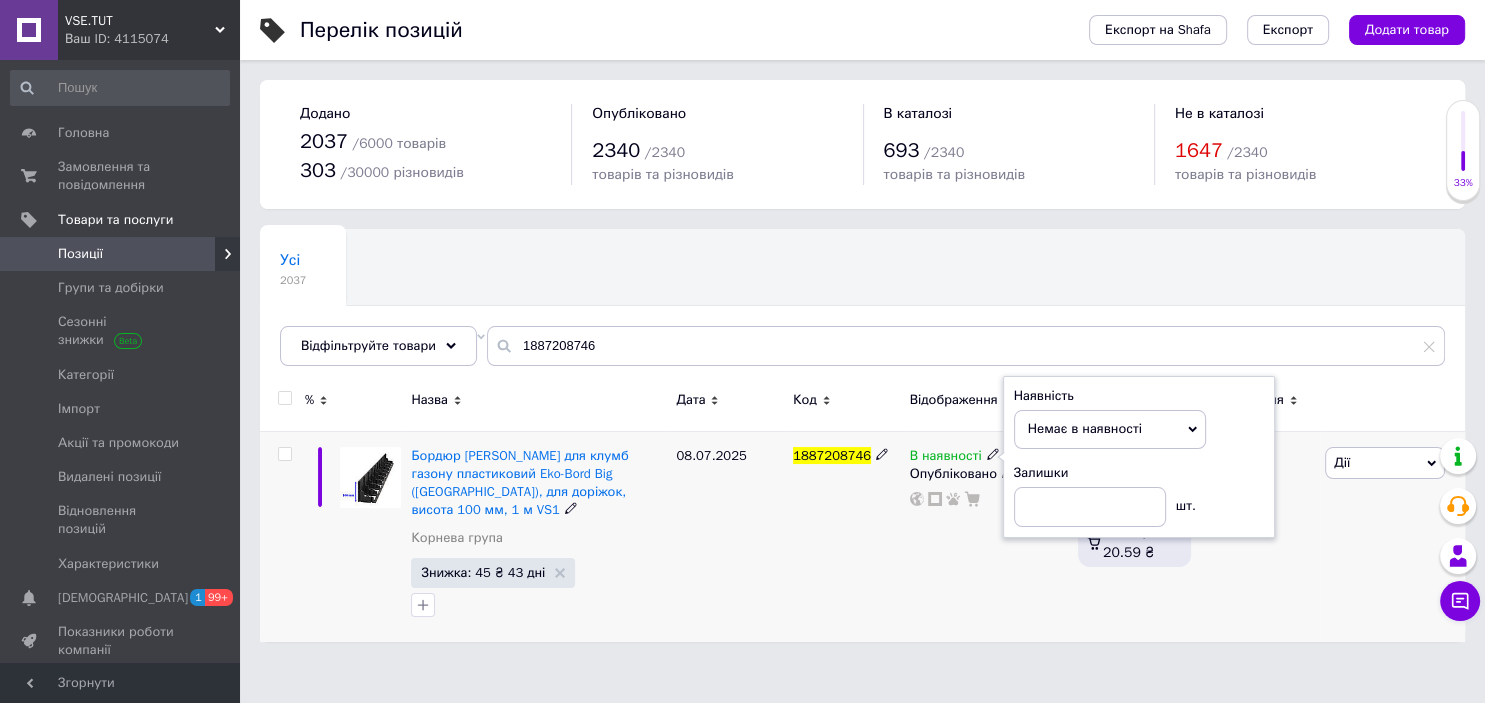 click on "В наявності Наявність Немає в наявності В наявності Під замовлення Залишки шт. Опубліковано" at bounding box center (989, 536) 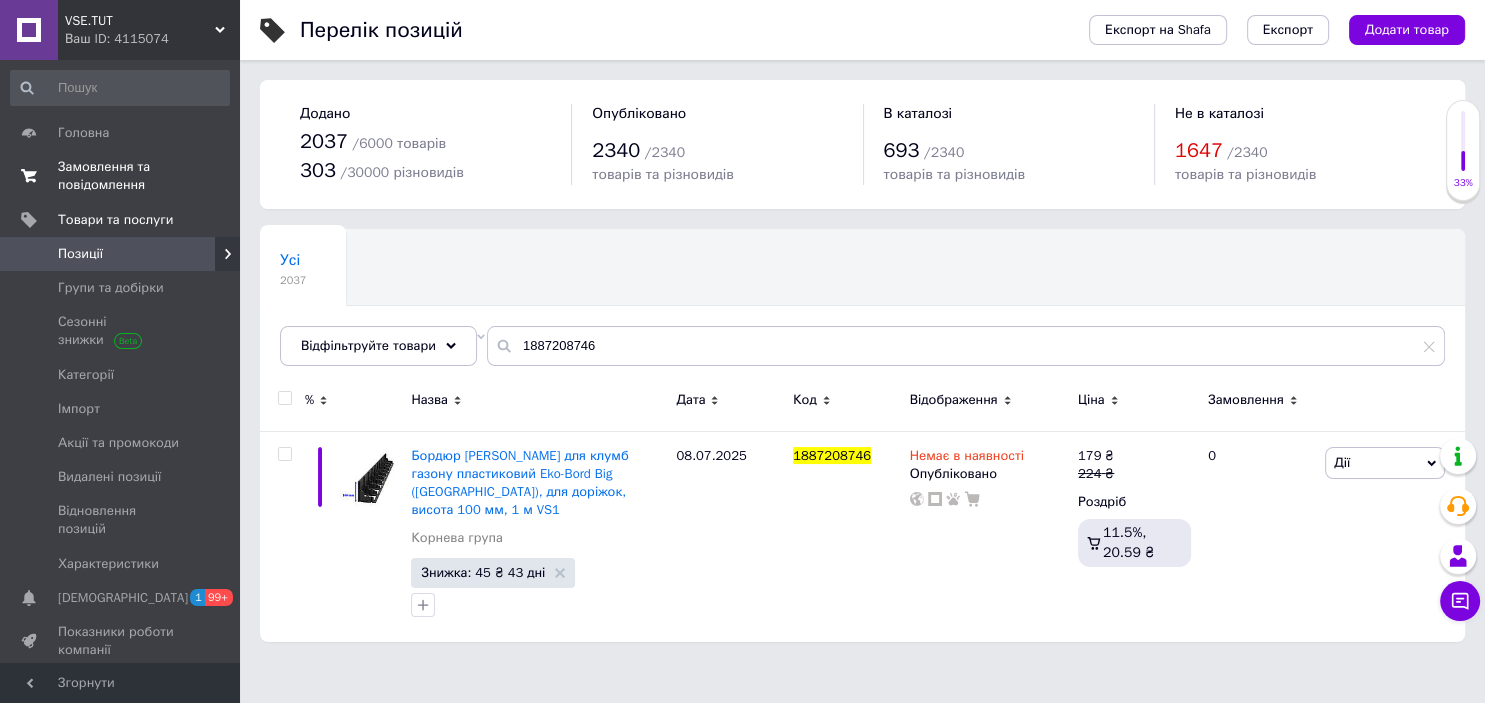 click on "Замовлення та повідомлення" at bounding box center (121, 176) 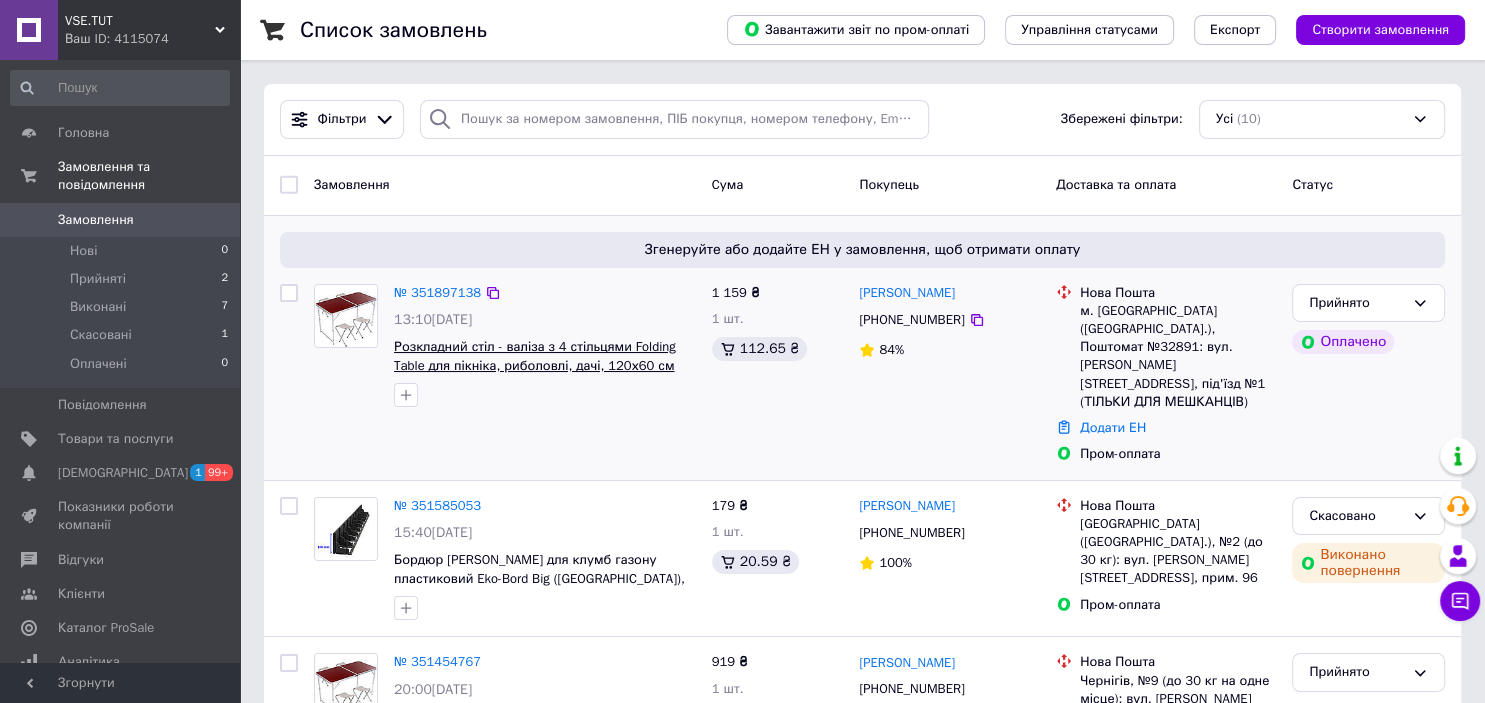 click on "Розкладний стіл - валіза з 4 стільцями Folding Table для пікніка, риболовлі, дачі, 120х60 см VS1" at bounding box center [535, 365] 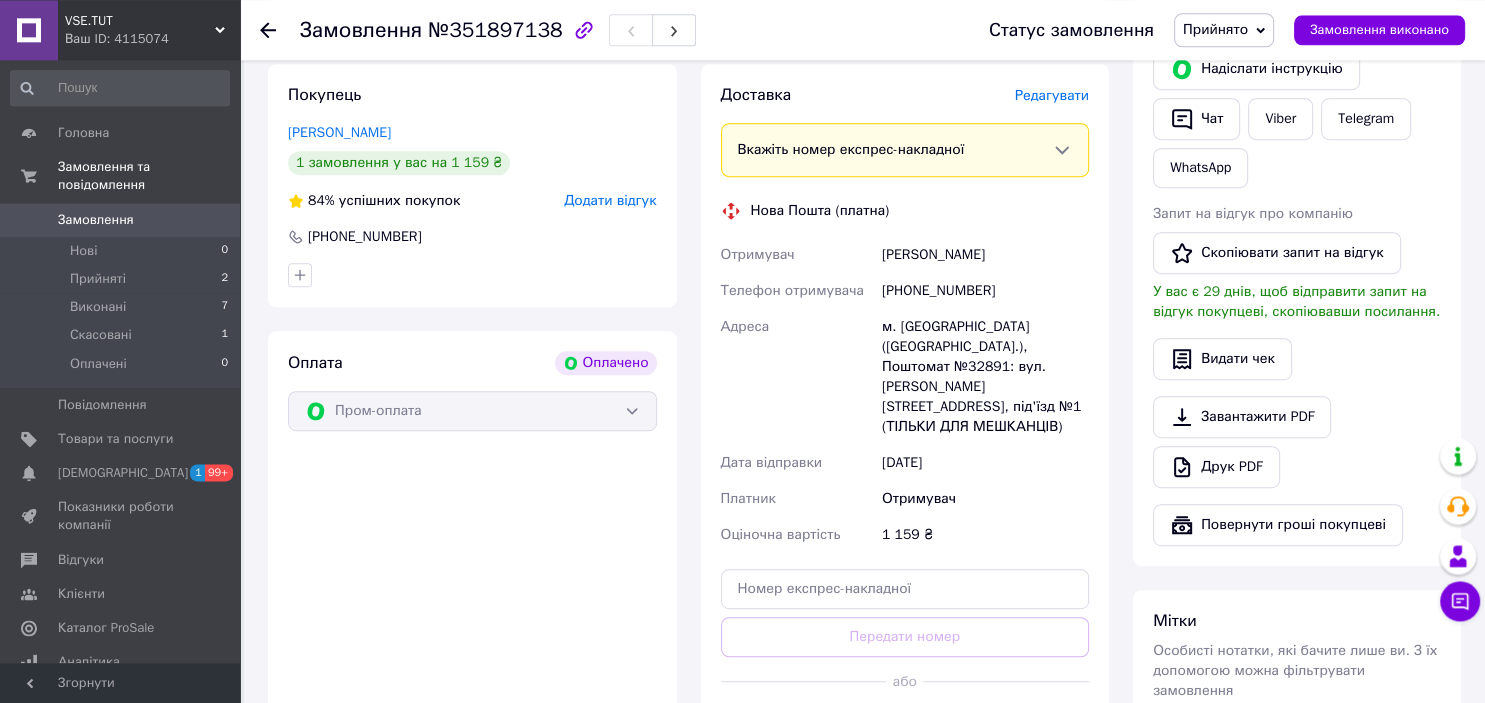 scroll, scrollTop: 1056, scrollLeft: 0, axis: vertical 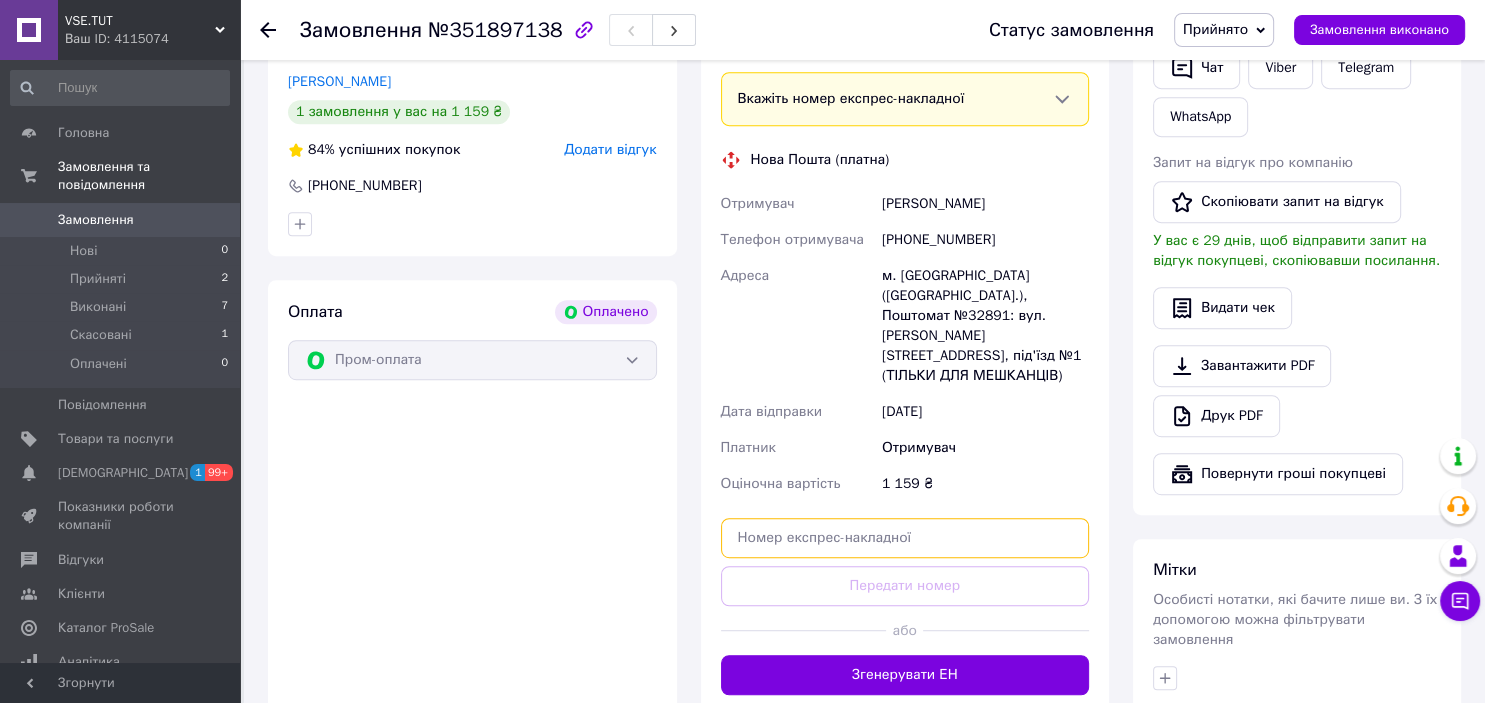 click at bounding box center [905, 538] 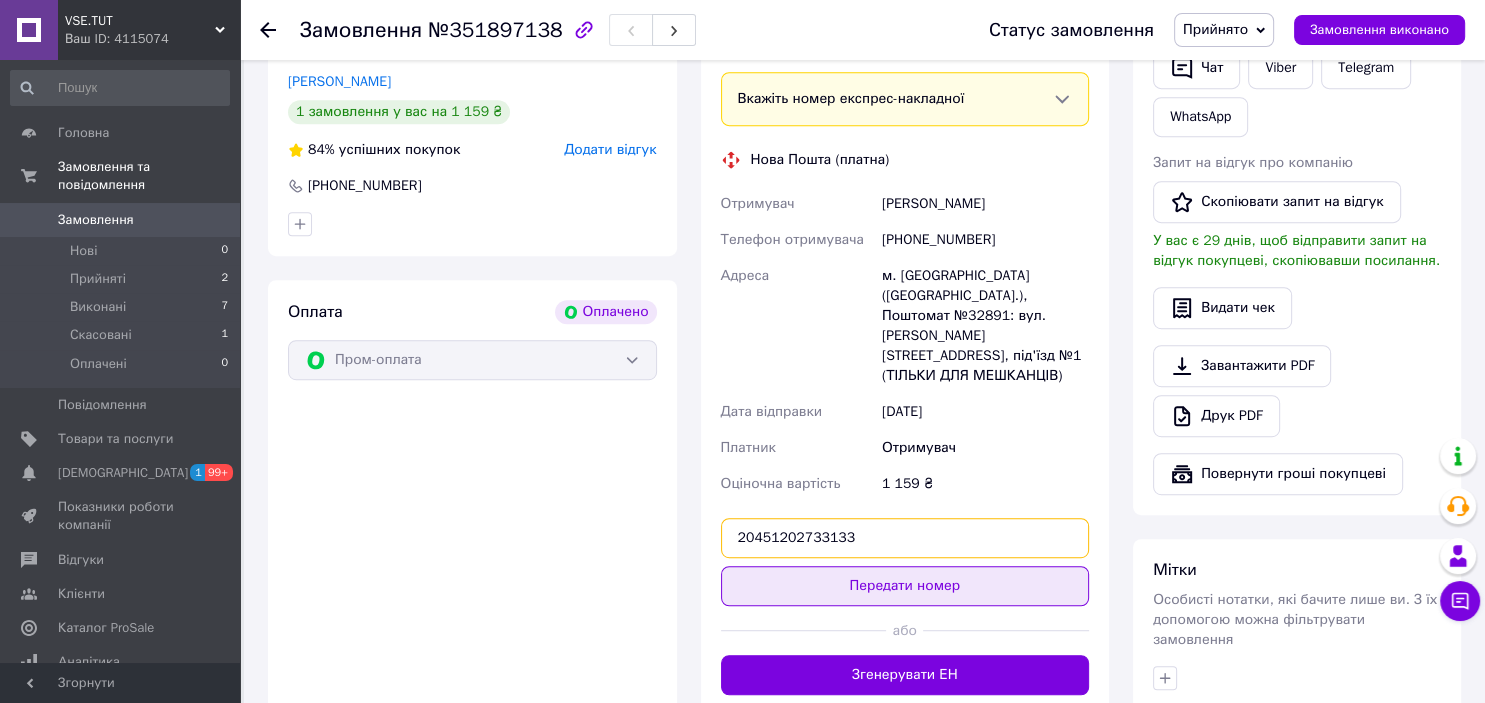 type on "20451202733133" 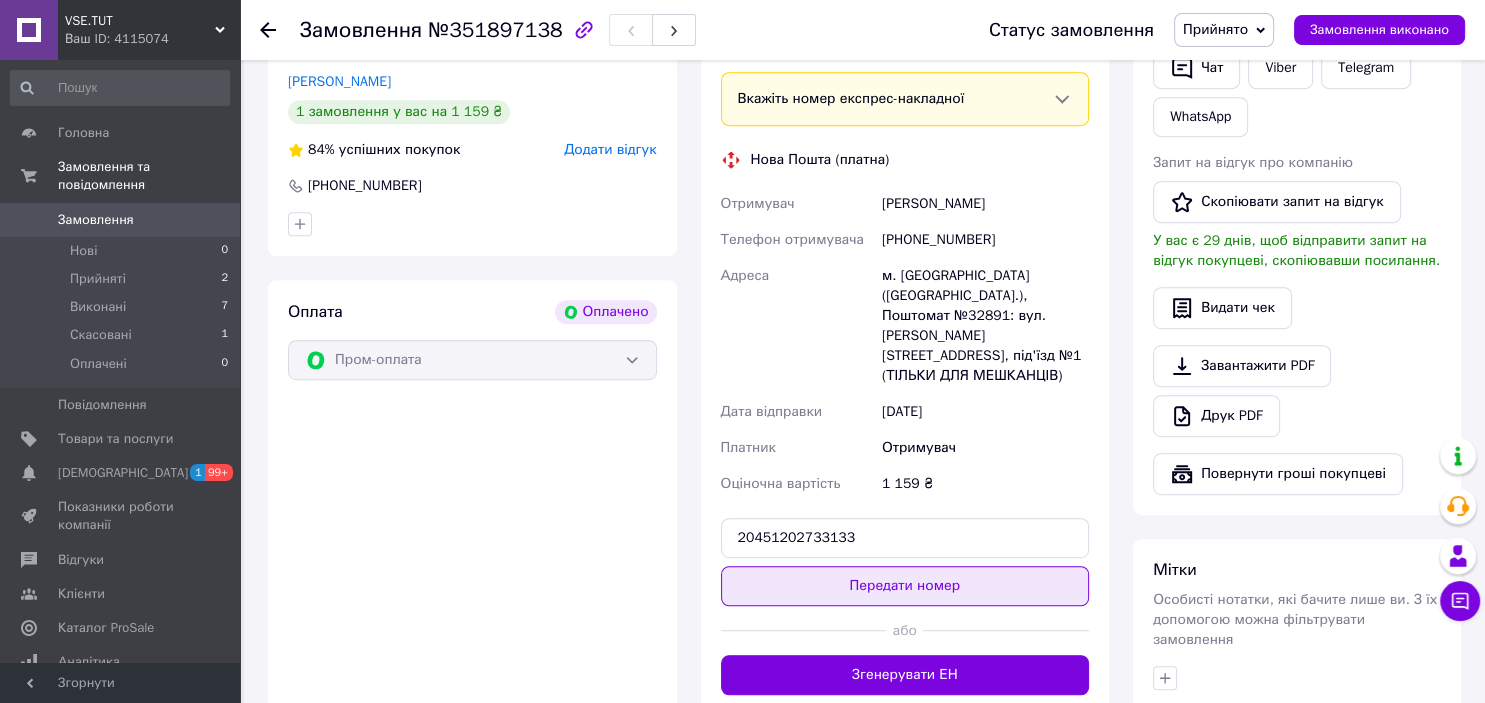 click on "Передати номер" at bounding box center (905, 586) 